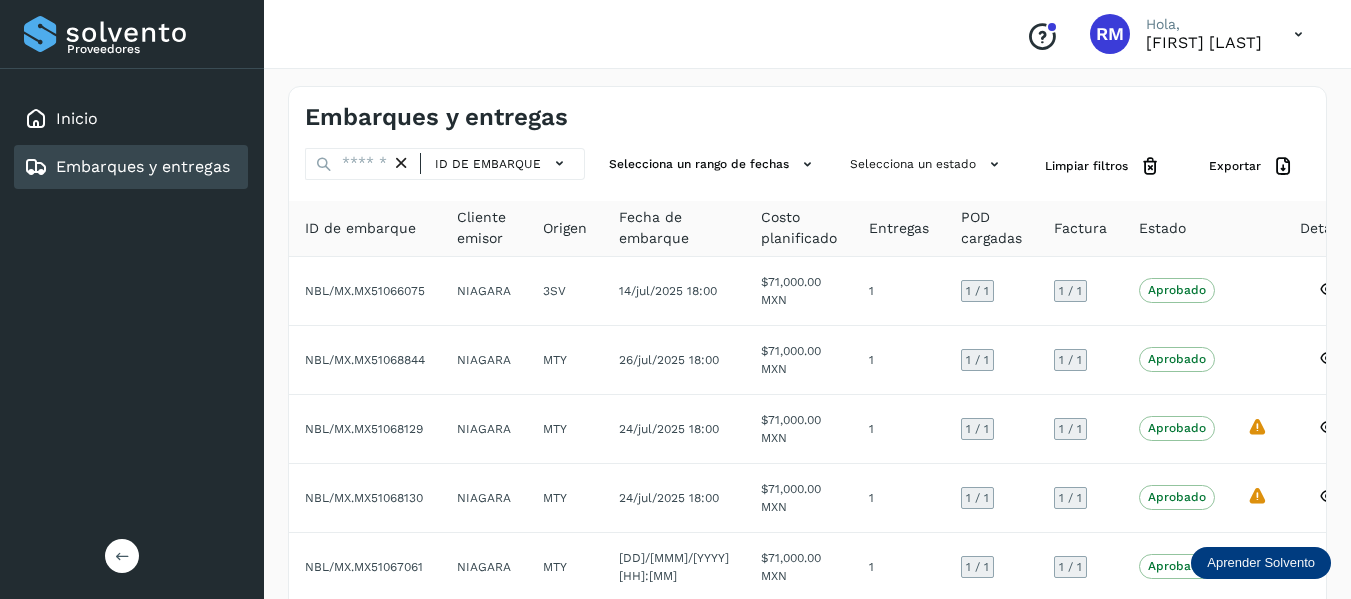 scroll, scrollTop: 458, scrollLeft: 0, axis: vertical 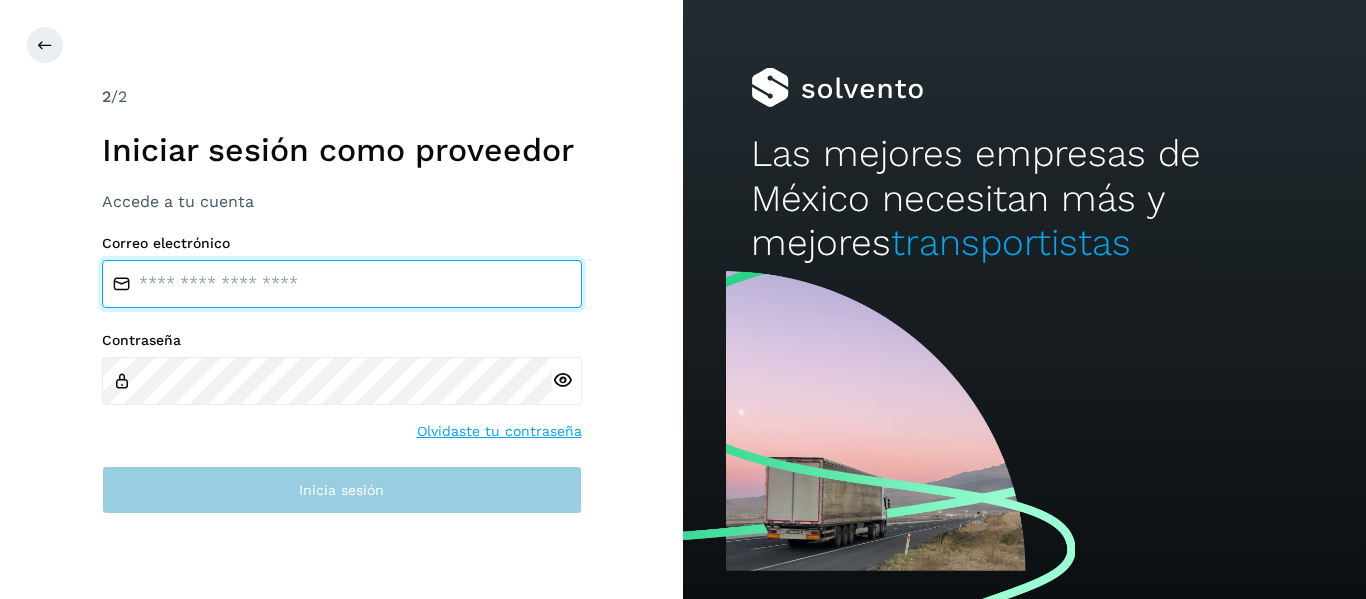 type on "**********" 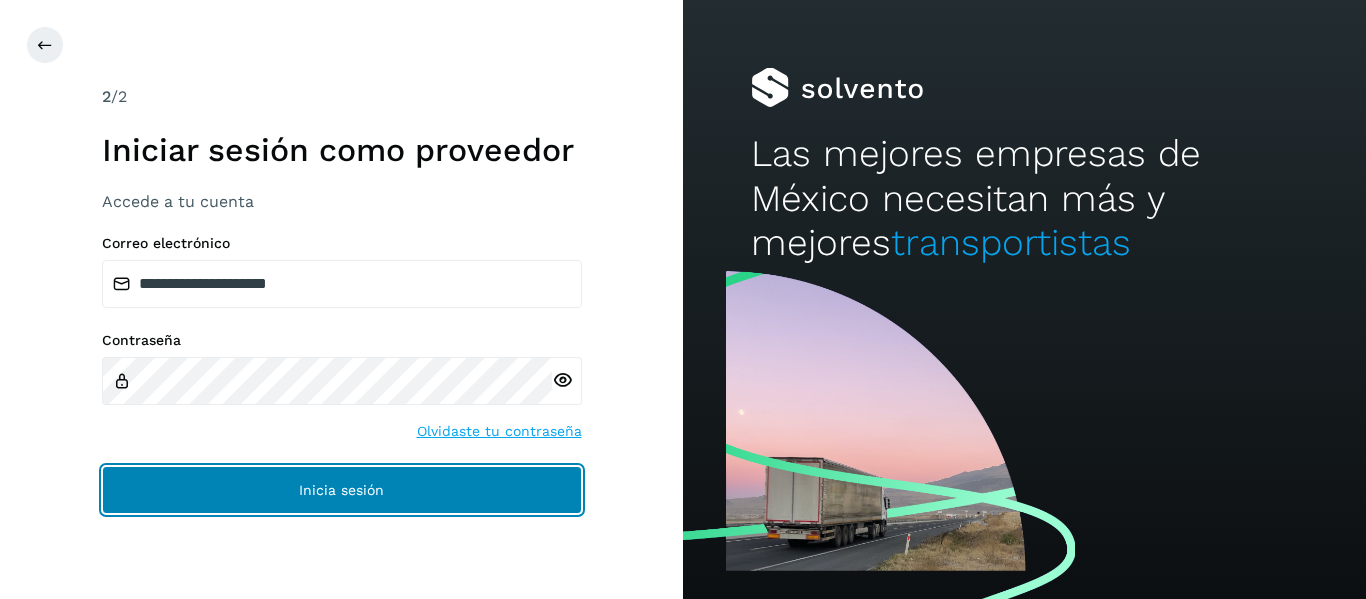 click on "Inicia sesión" at bounding box center (342, 490) 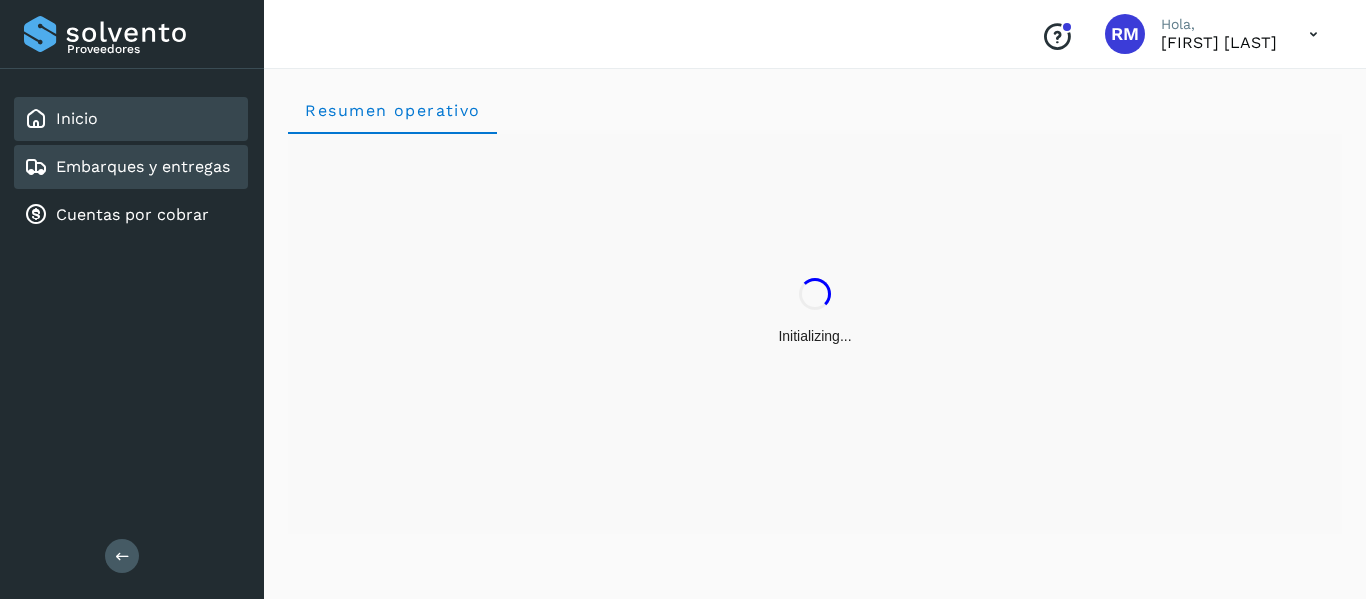 click on "Embarques y entregas" at bounding box center (143, 166) 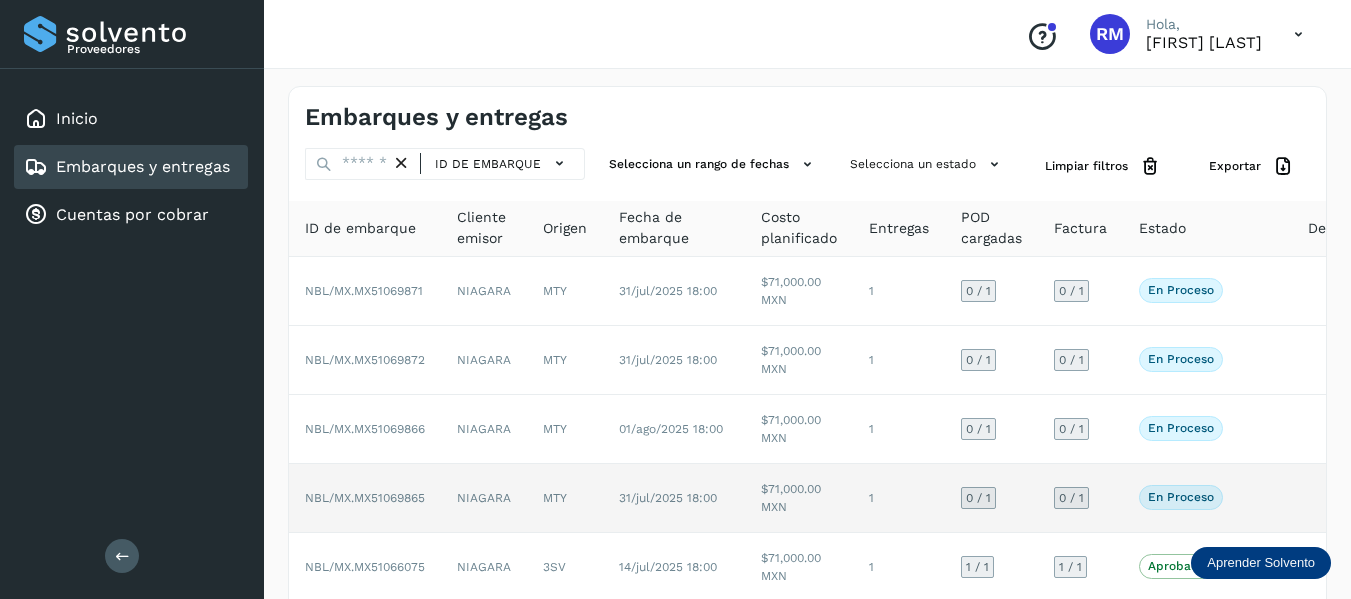 click on "En proceso" 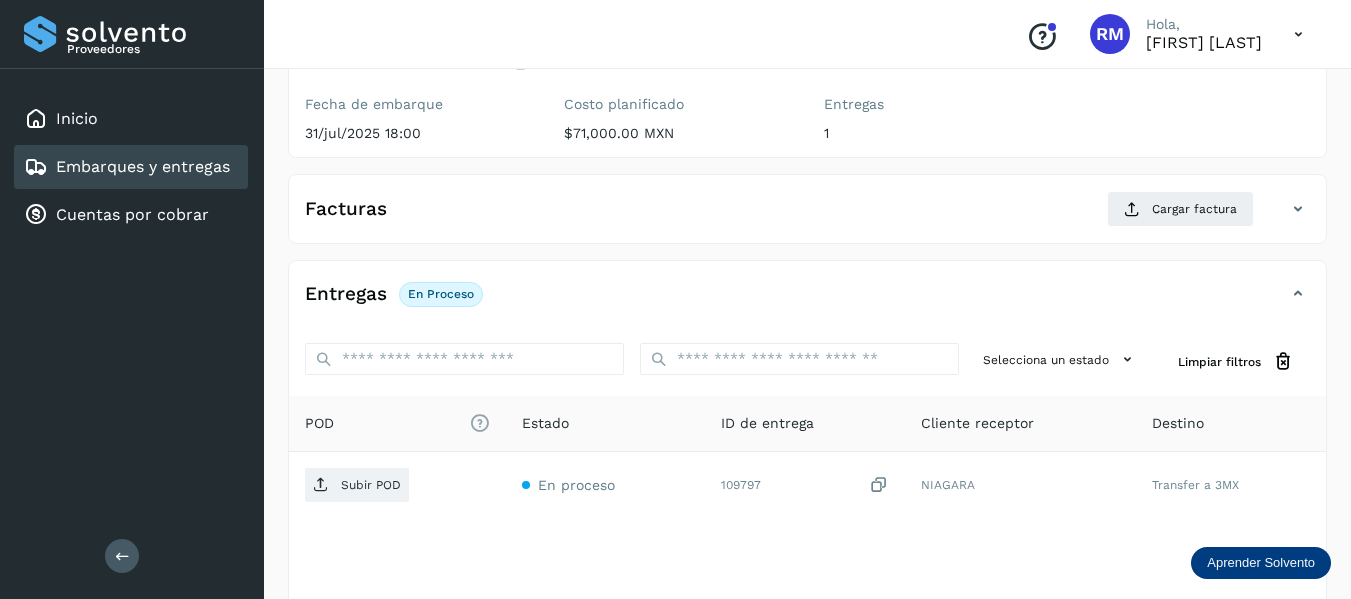 scroll, scrollTop: 200, scrollLeft: 0, axis: vertical 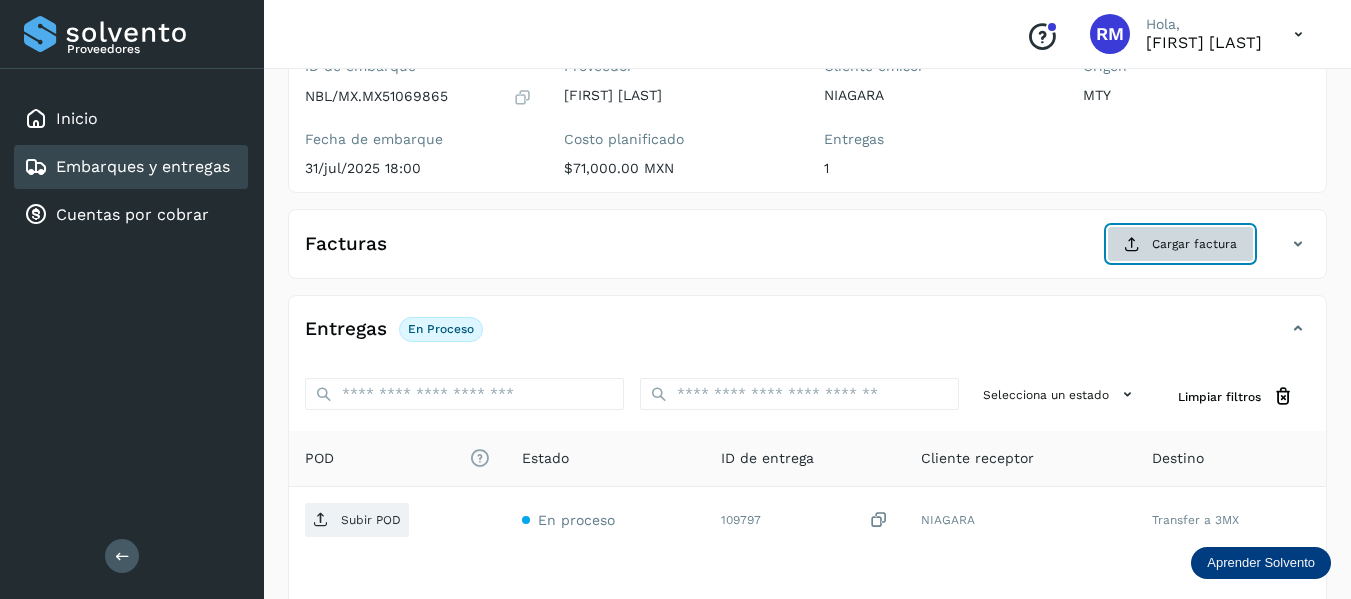 click on "Cargar factura" 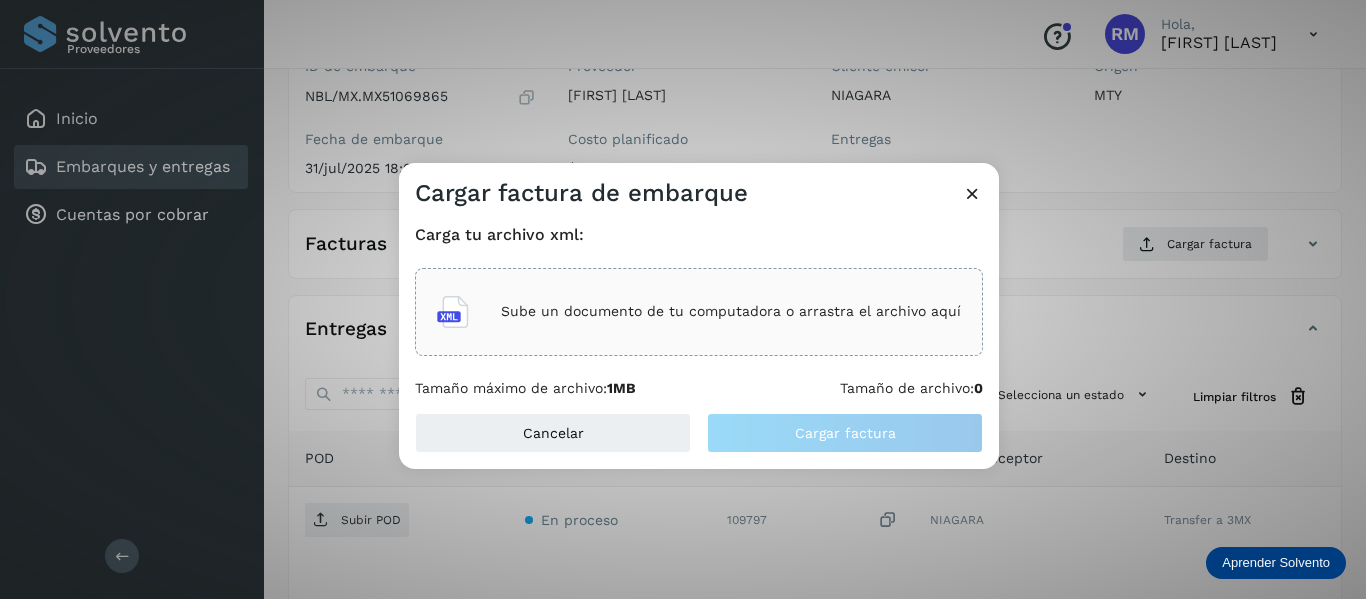click on "Sube un documento de tu computadora o arrastra el archivo aquí" 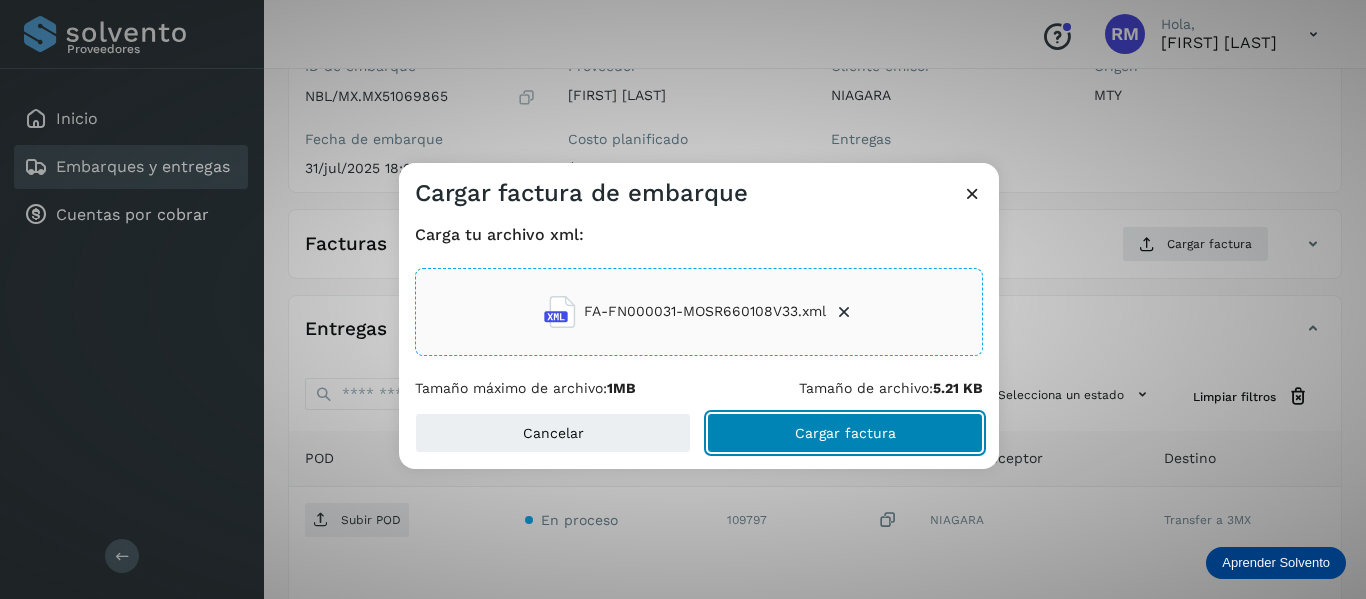 click on "Cargar factura" 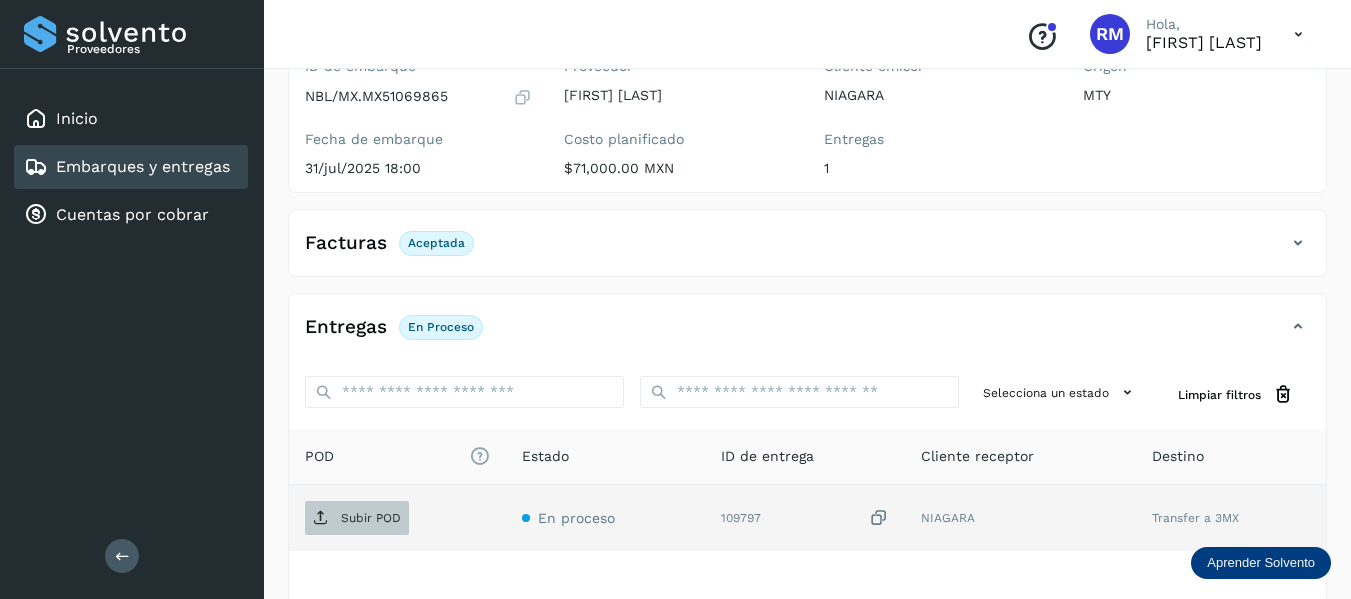click on "Subir POD" at bounding box center (357, 518) 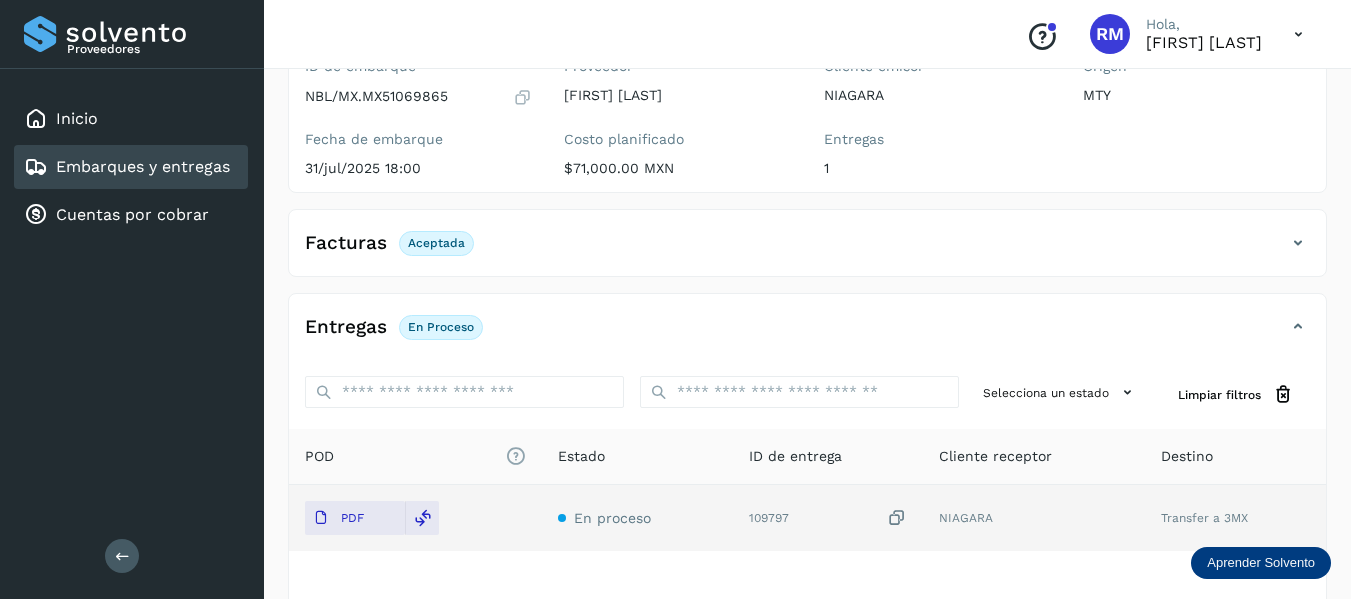 click on "Embarques y entregas" at bounding box center (143, 166) 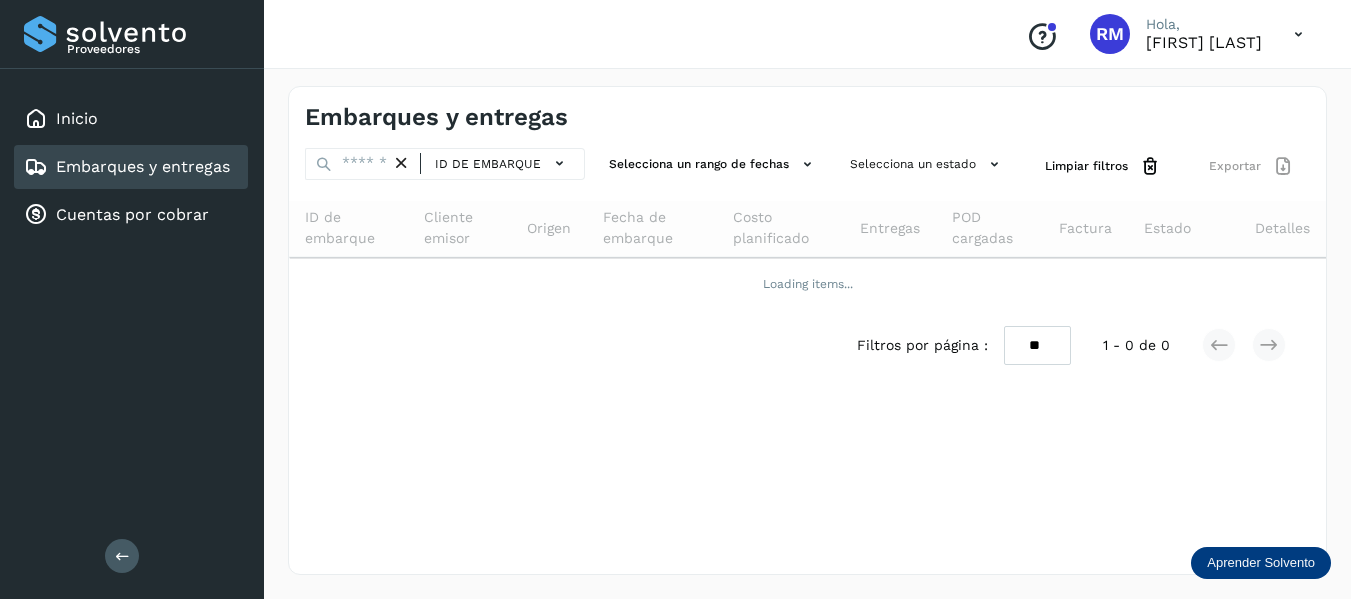 scroll, scrollTop: 0, scrollLeft: 0, axis: both 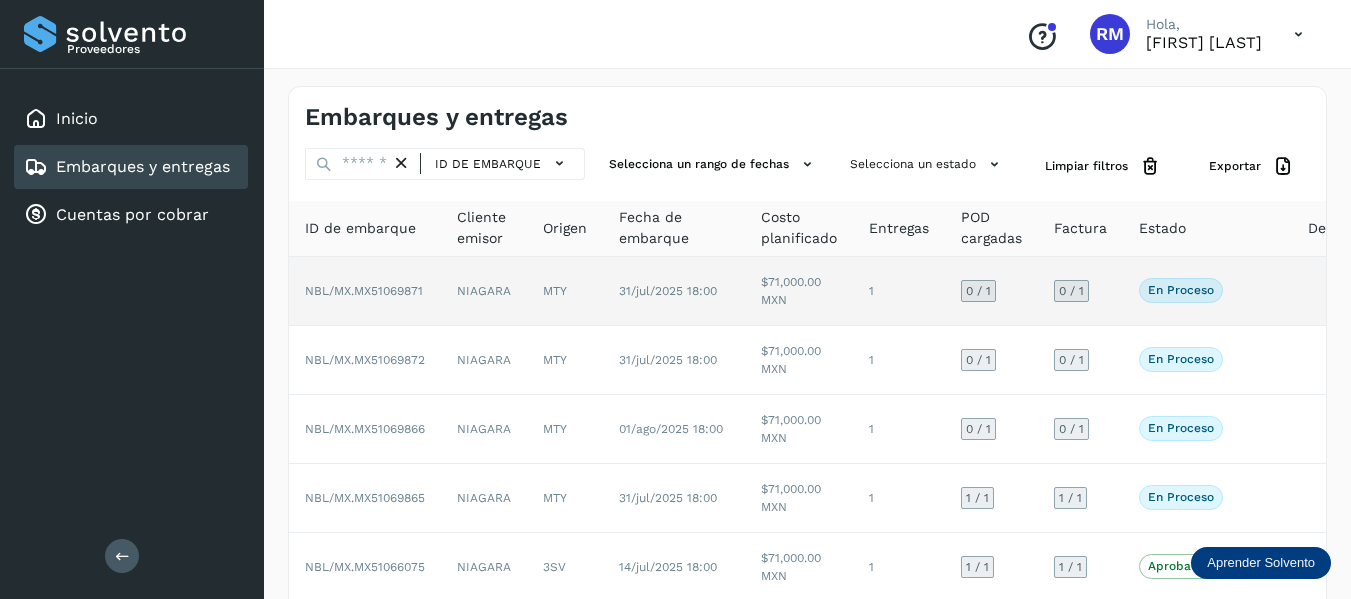 click on "NBL/MX.MX51069871" 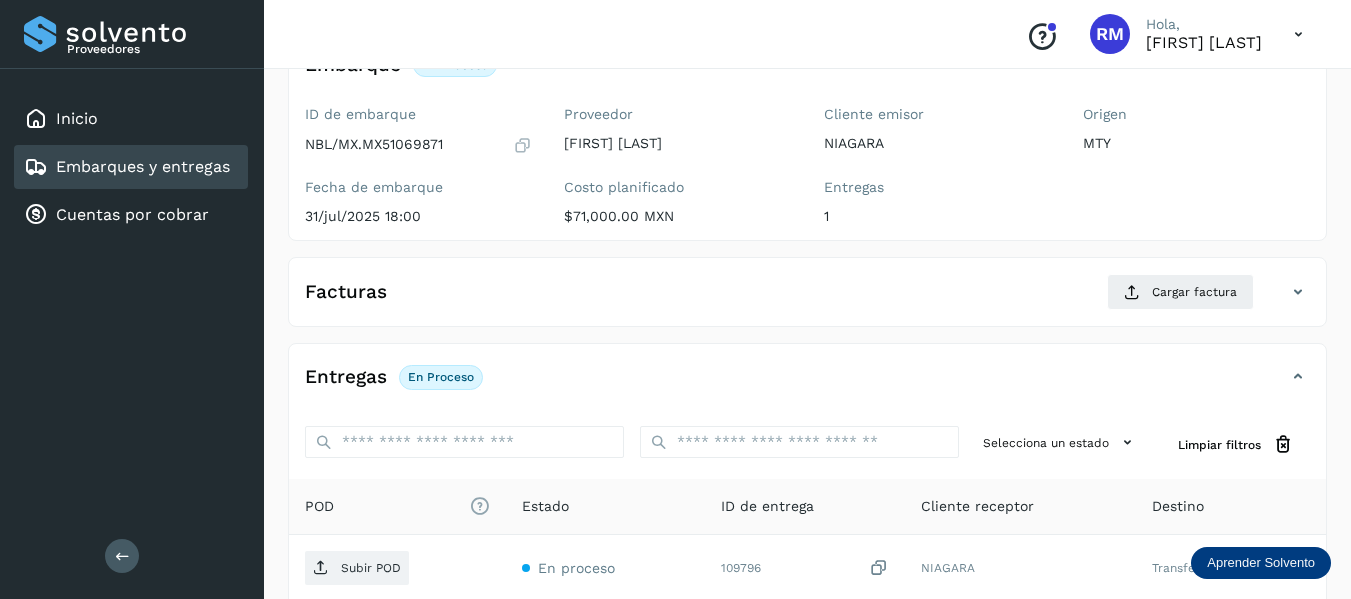 scroll, scrollTop: 200, scrollLeft: 0, axis: vertical 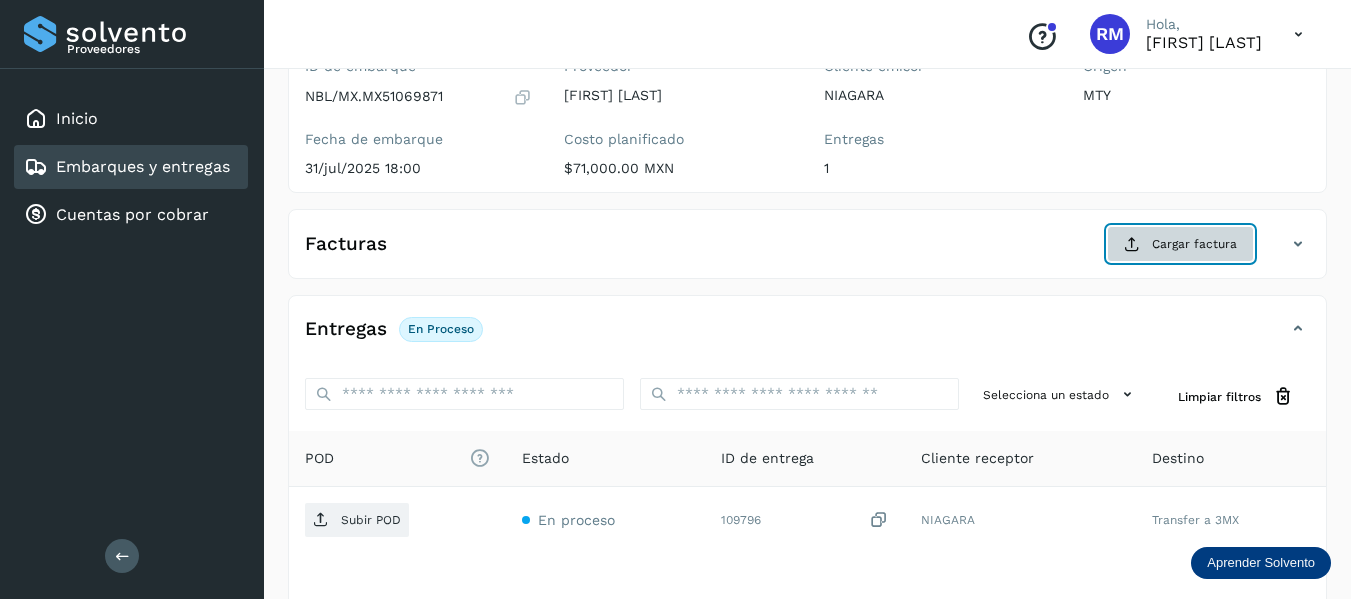 click at bounding box center [1132, 244] 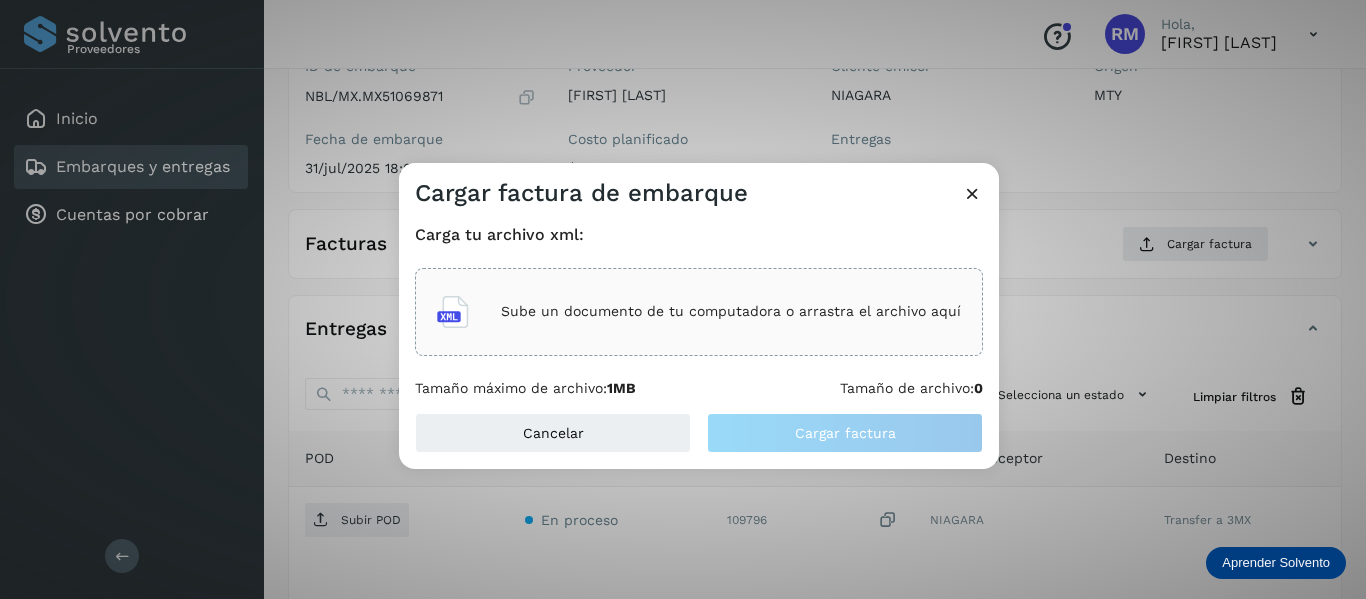 click on "Sube un documento de tu computadora o arrastra el archivo aquí" 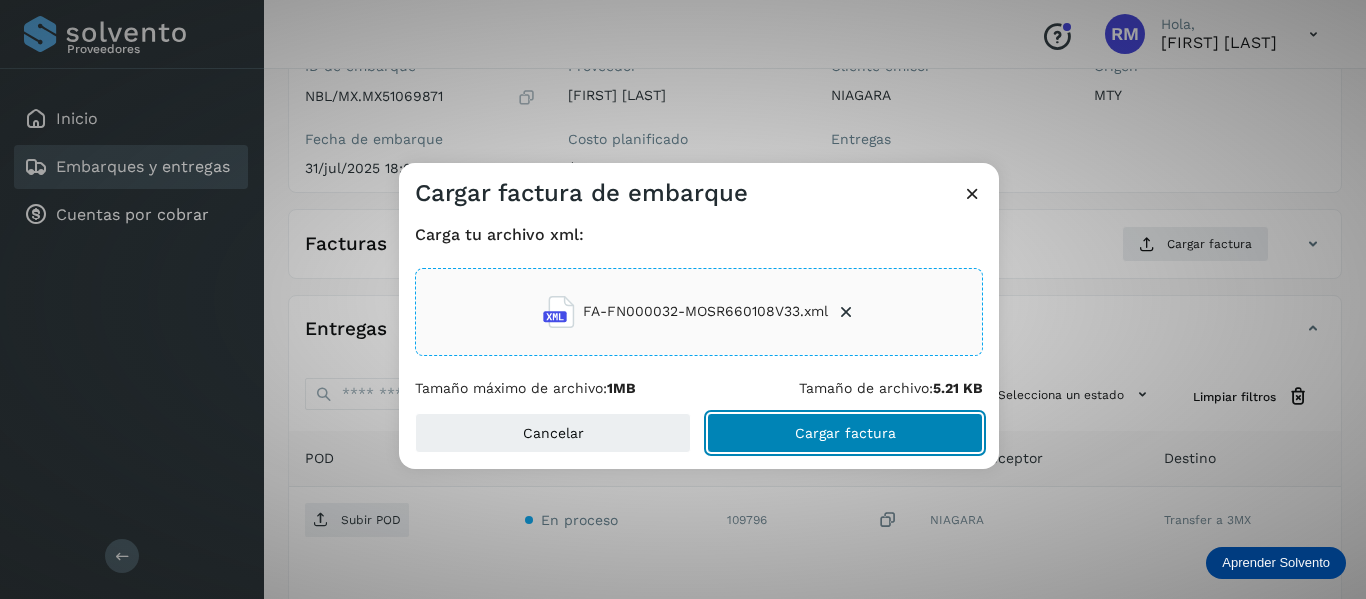 click on "Cargar factura" 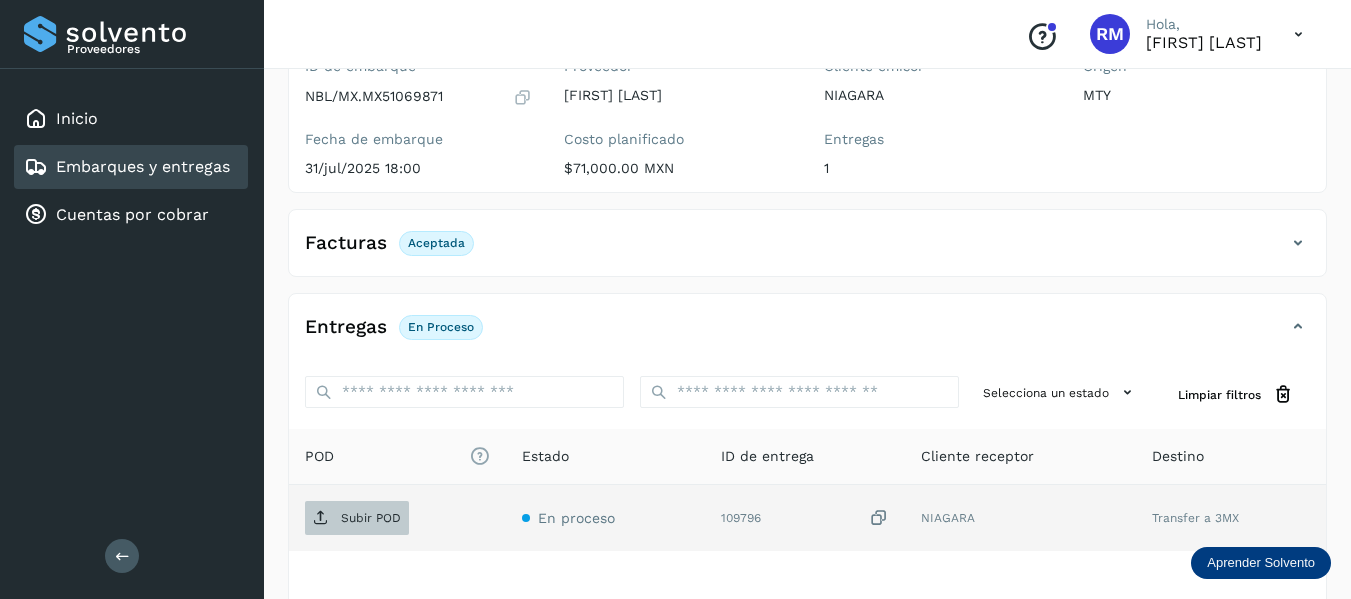 click on "Subir POD" at bounding box center [371, 518] 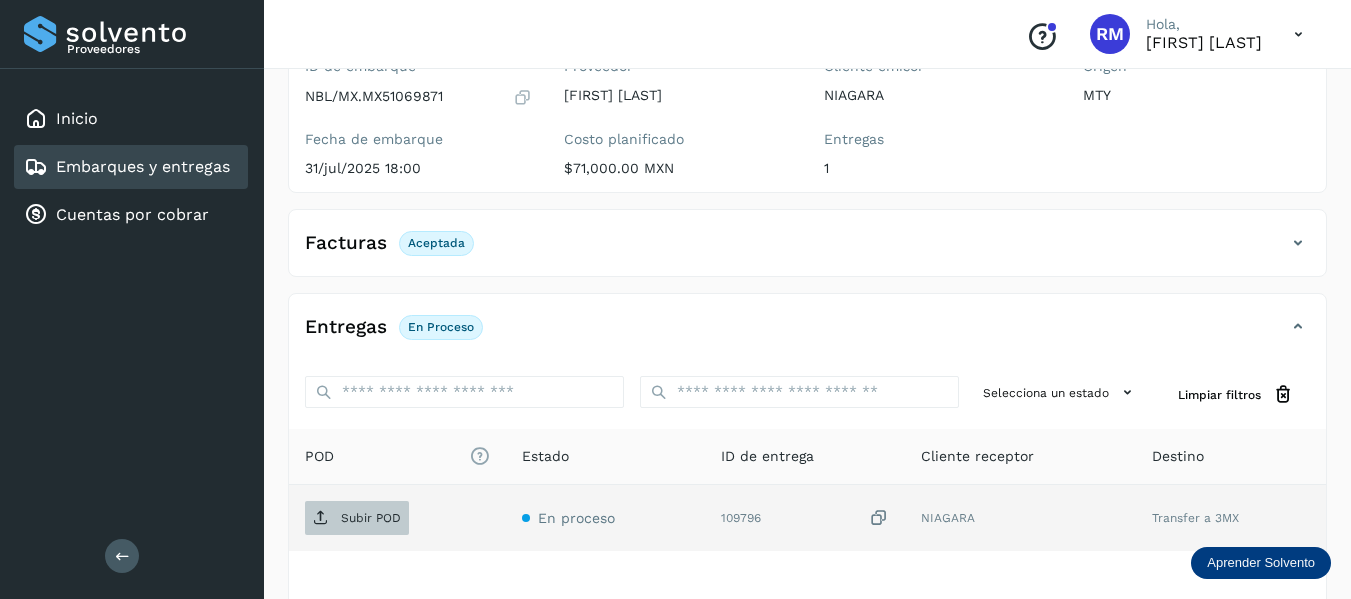 click on "Subir POD" at bounding box center (357, 518) 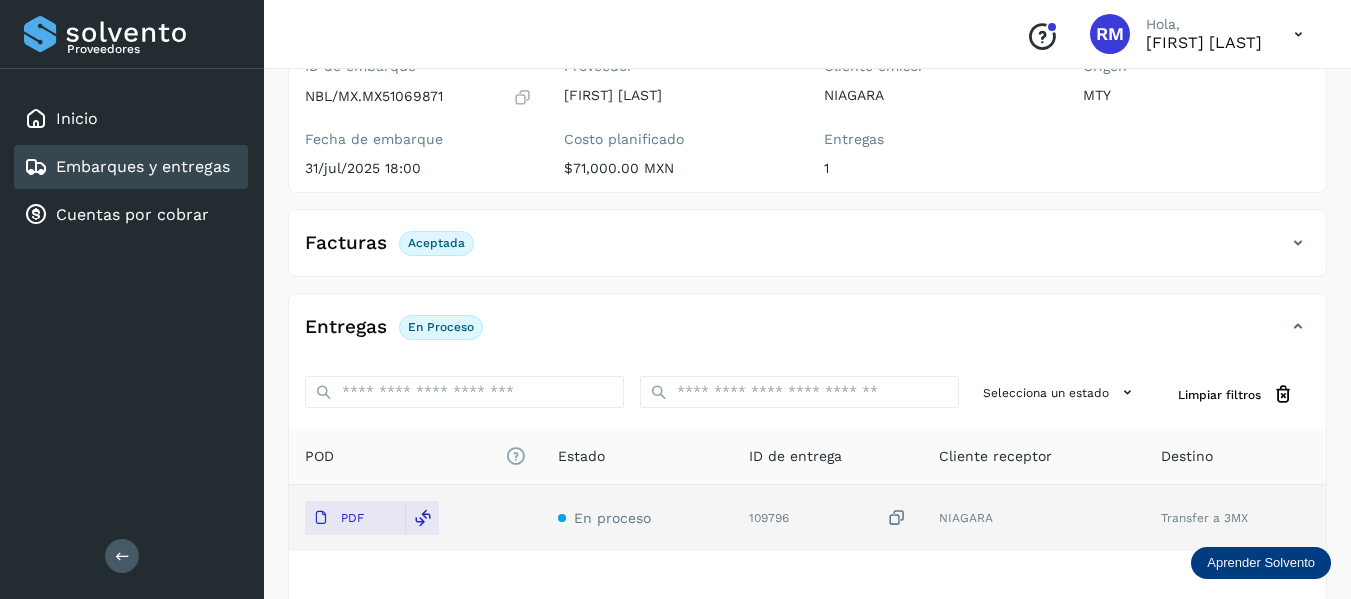 click on "Embarques y entregas" at bounding box center [143, 166] 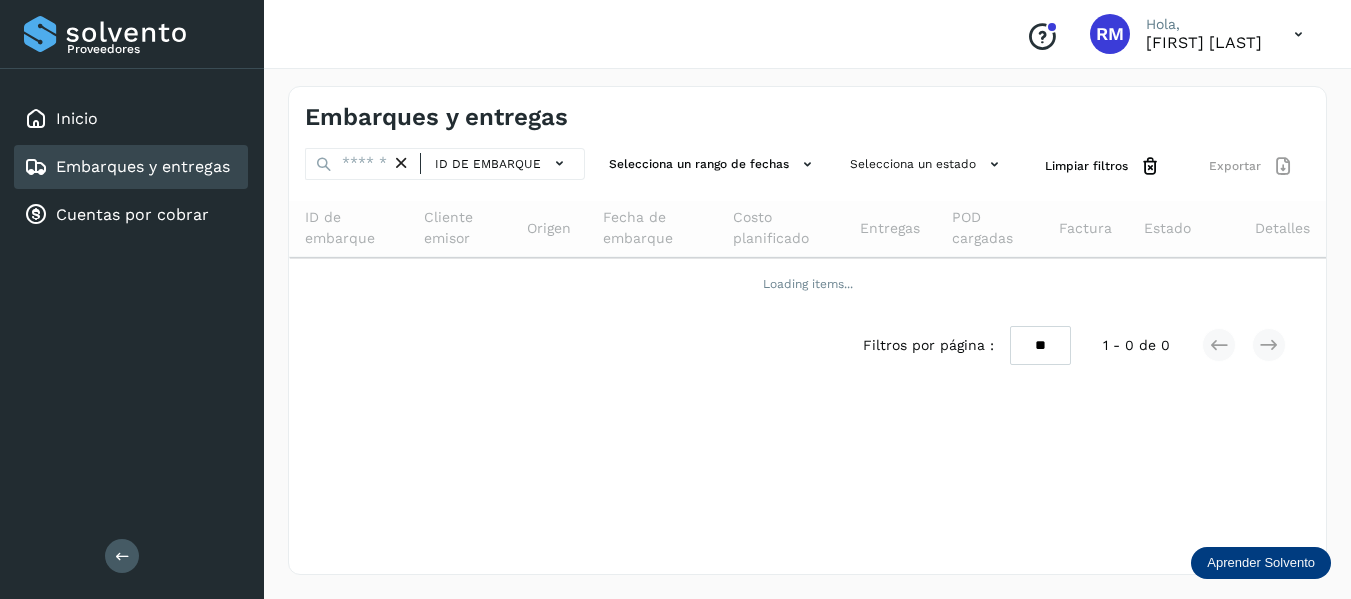 scroll, scrollTop: 0, scrollLeft: 0, axis: both 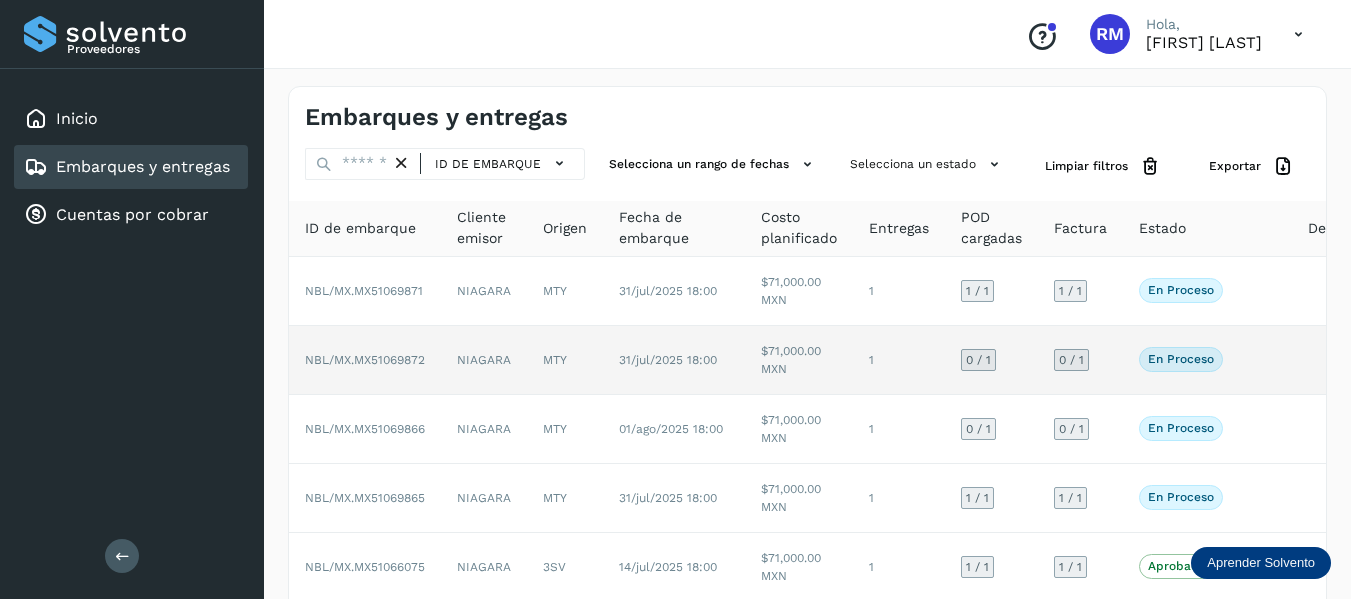 click on "NBL/MX.MX51069872" 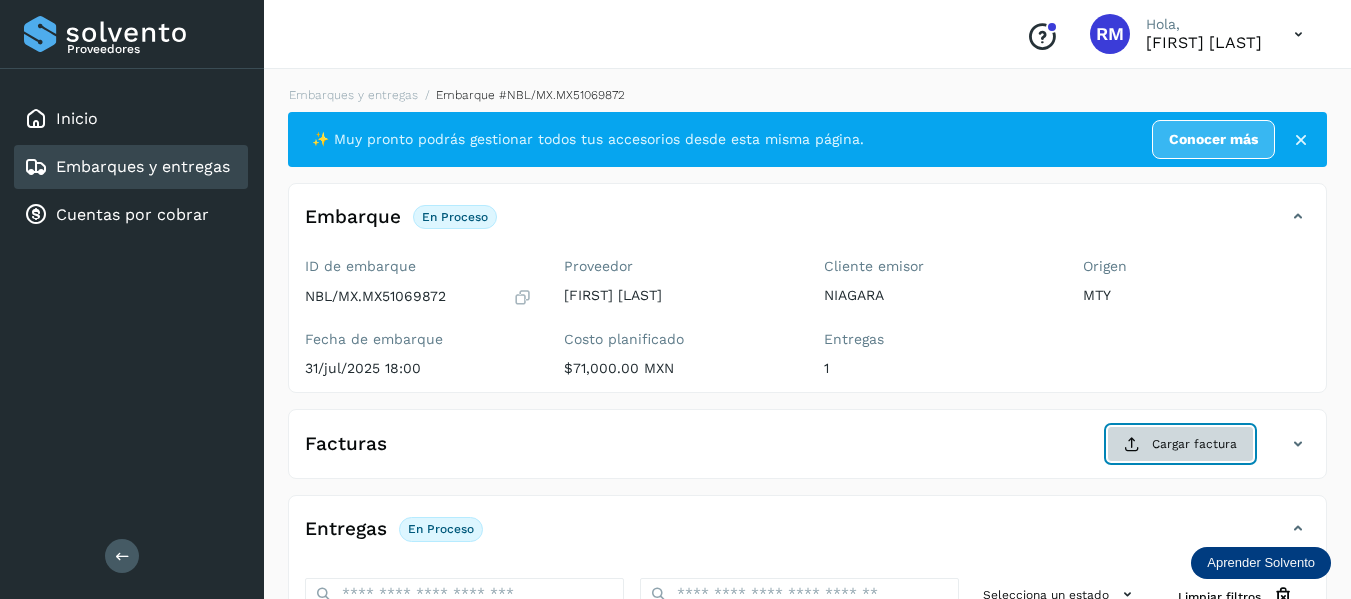 click on "Cargar factura" 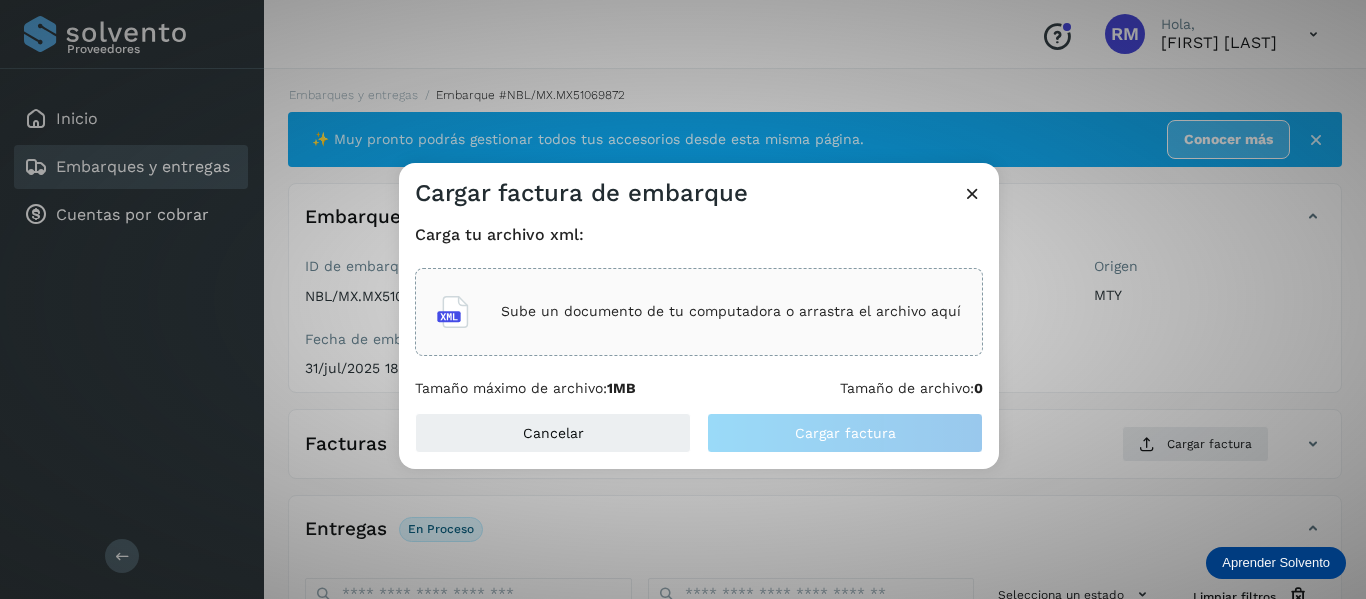 click on "Sube un documento de tu computadora o arrastra el archivo aquí" 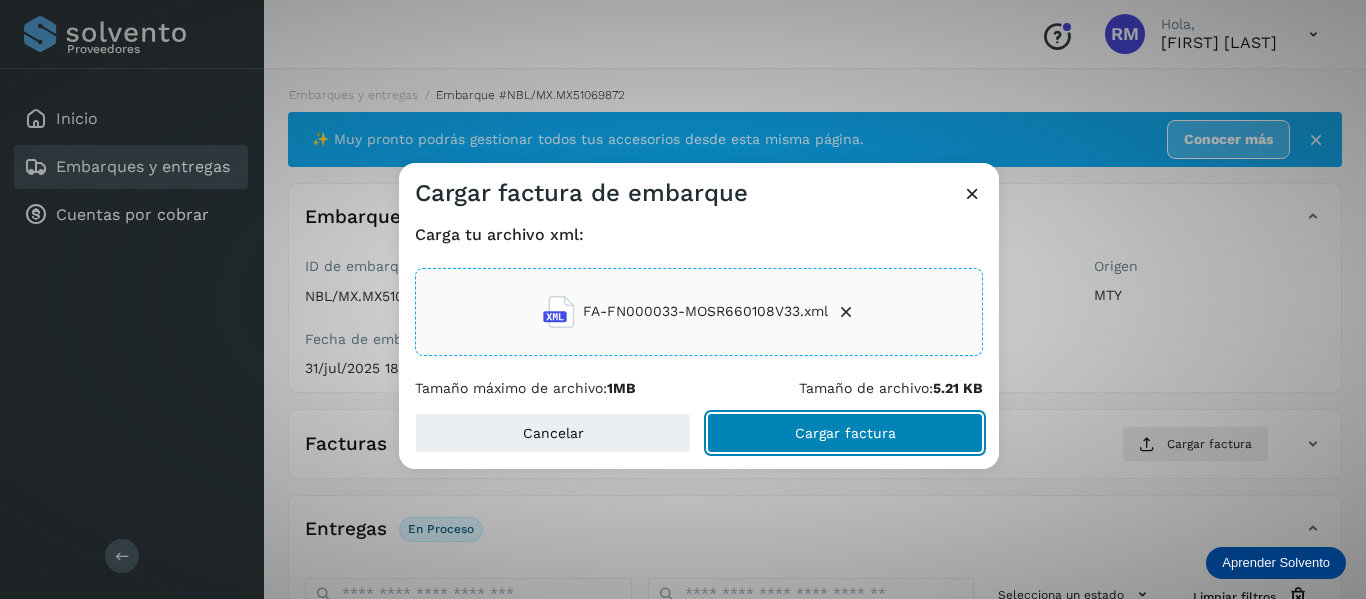 click on "Cargar factura" 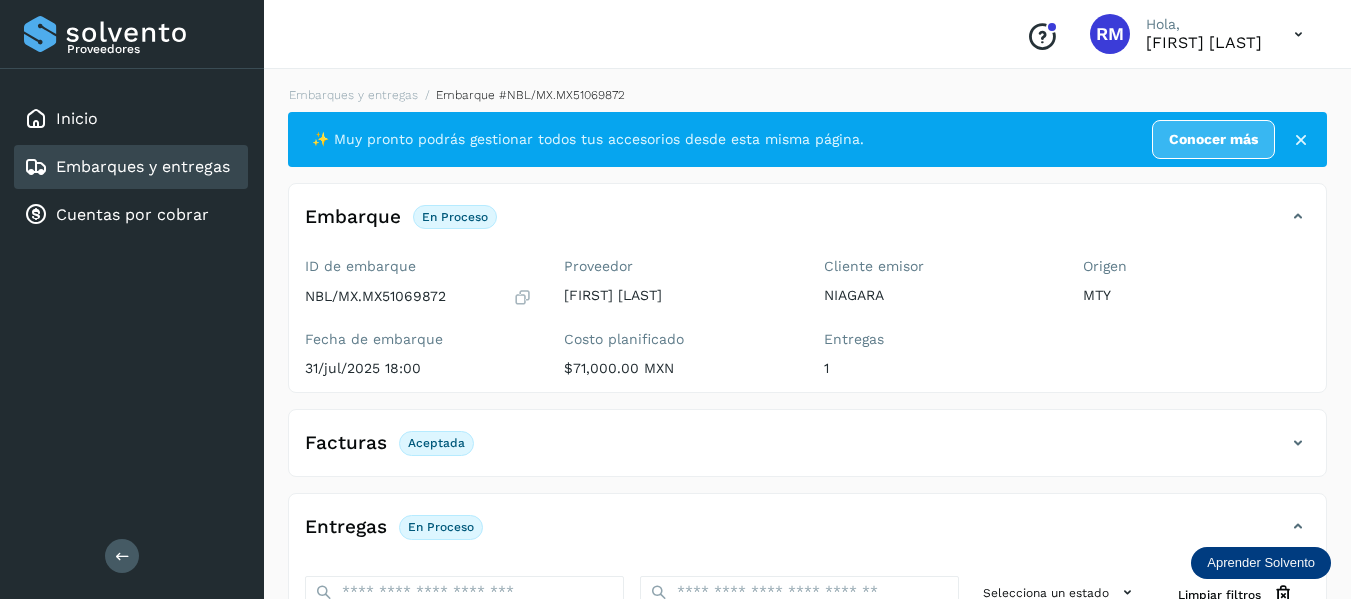 click on "Entregas" at bounding box center [346, 527] 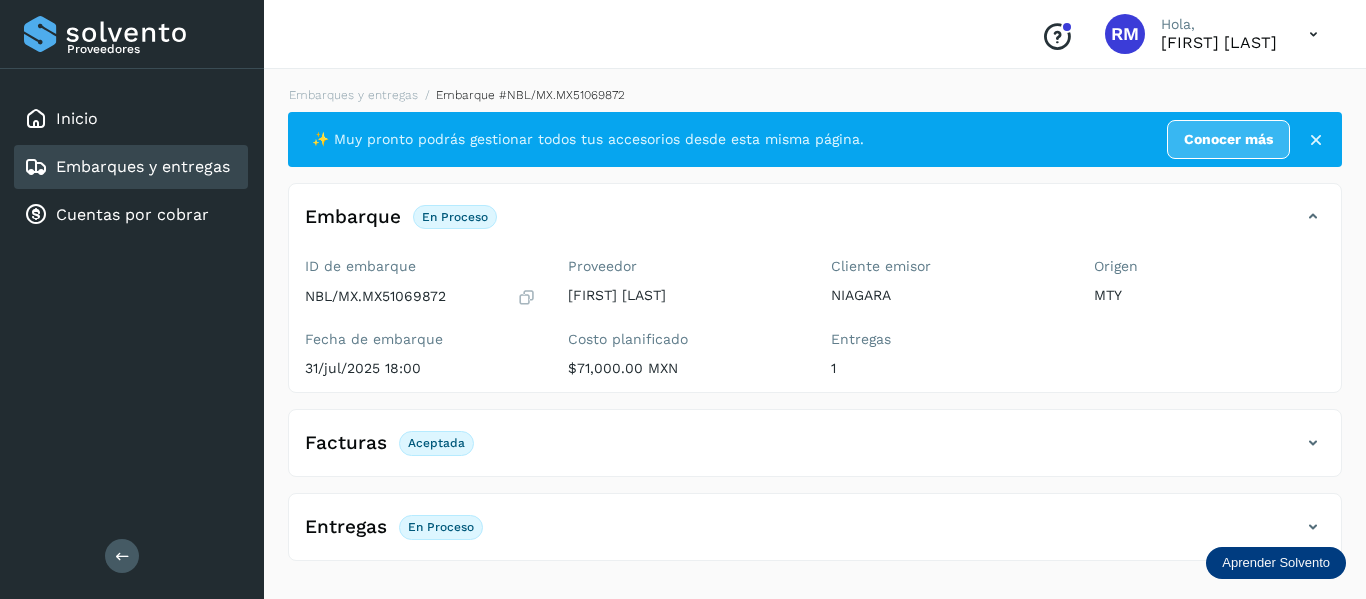 click on "Entregas" at bounding box center [346, 527] 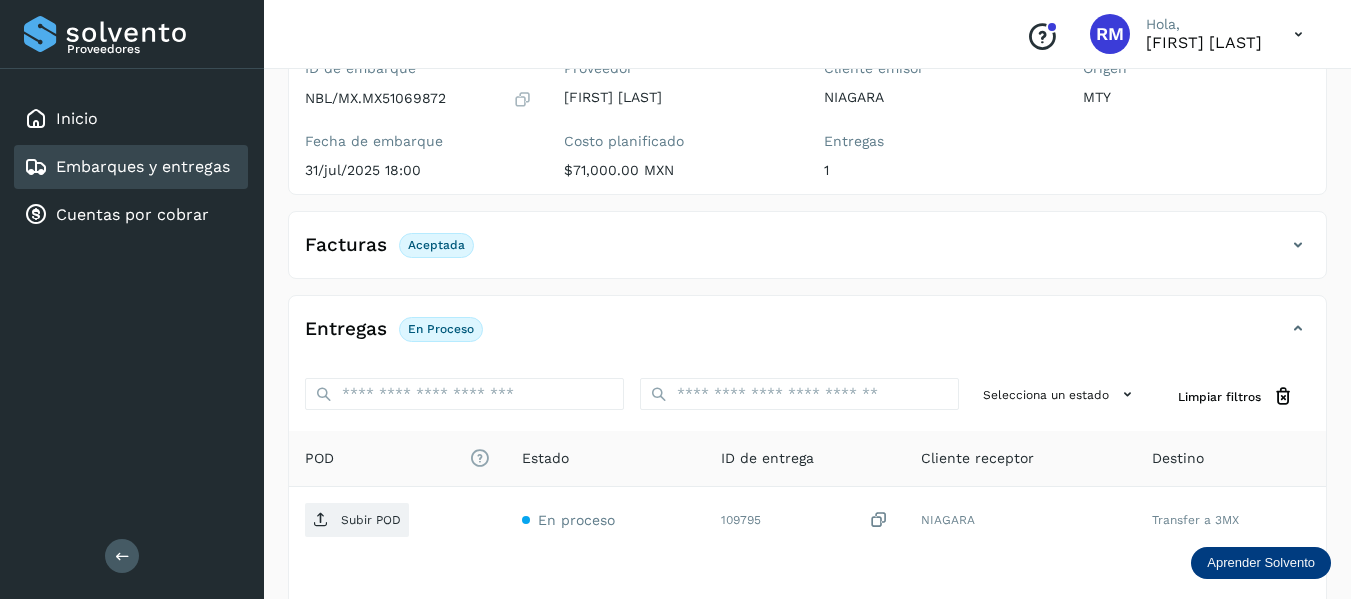 scroll, scrollTop: 200, scrollLeft: 0, axis: vertical 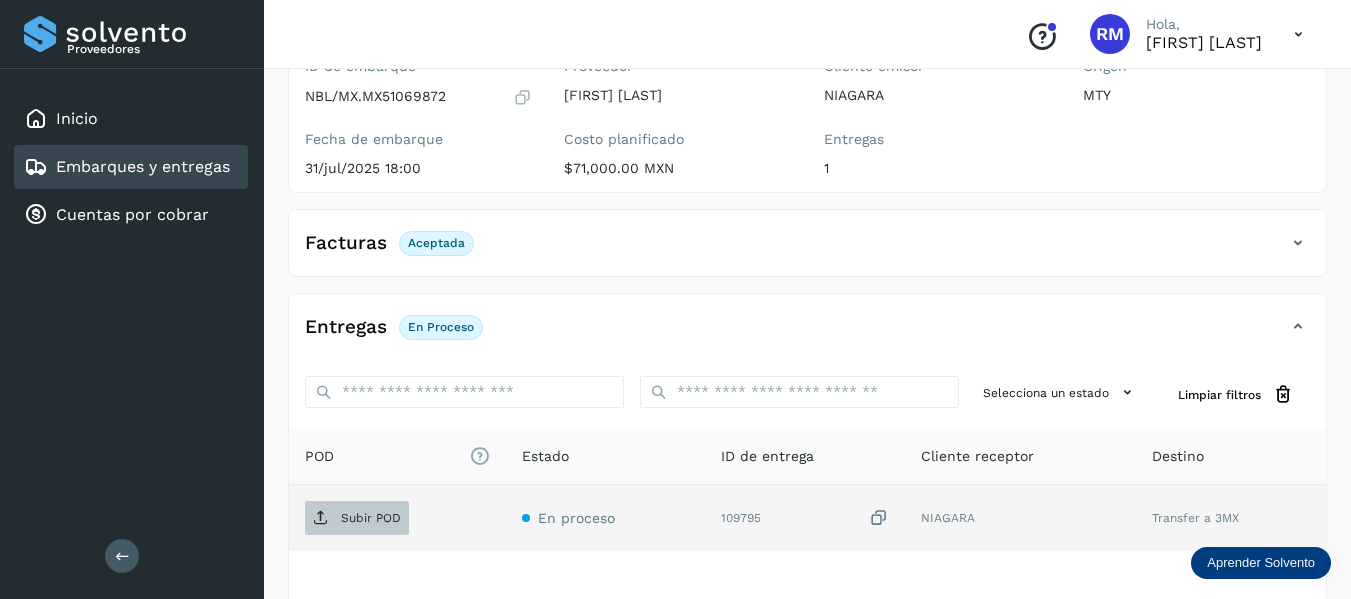 click on "Subir POD" at bounding box center [371, 518] 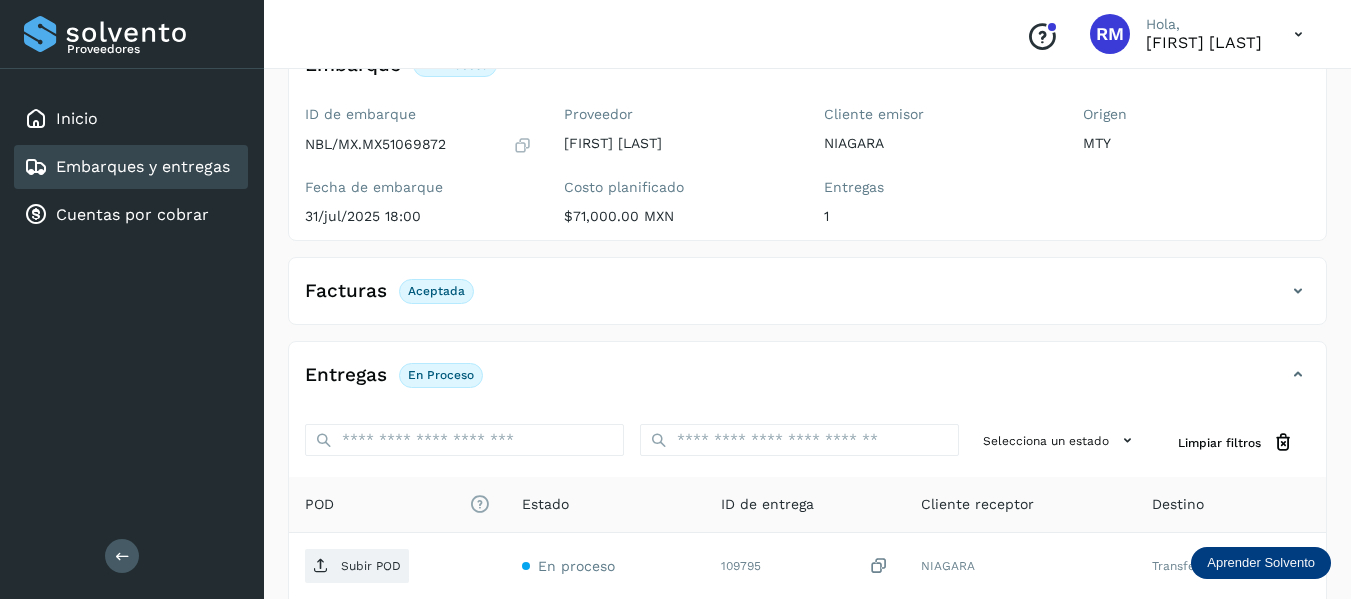 scroll, scrollTop: 200, scrollLeft: 0, axis: vertical 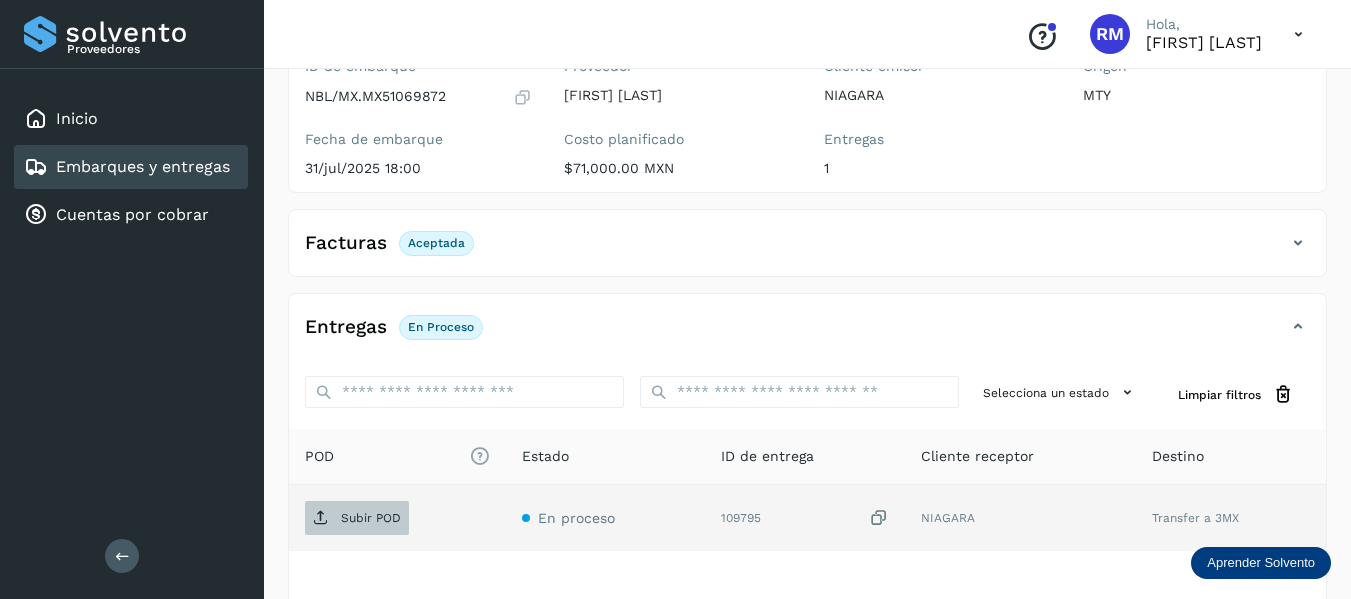 click on "Subir POD" at bounding box center [371, 518] 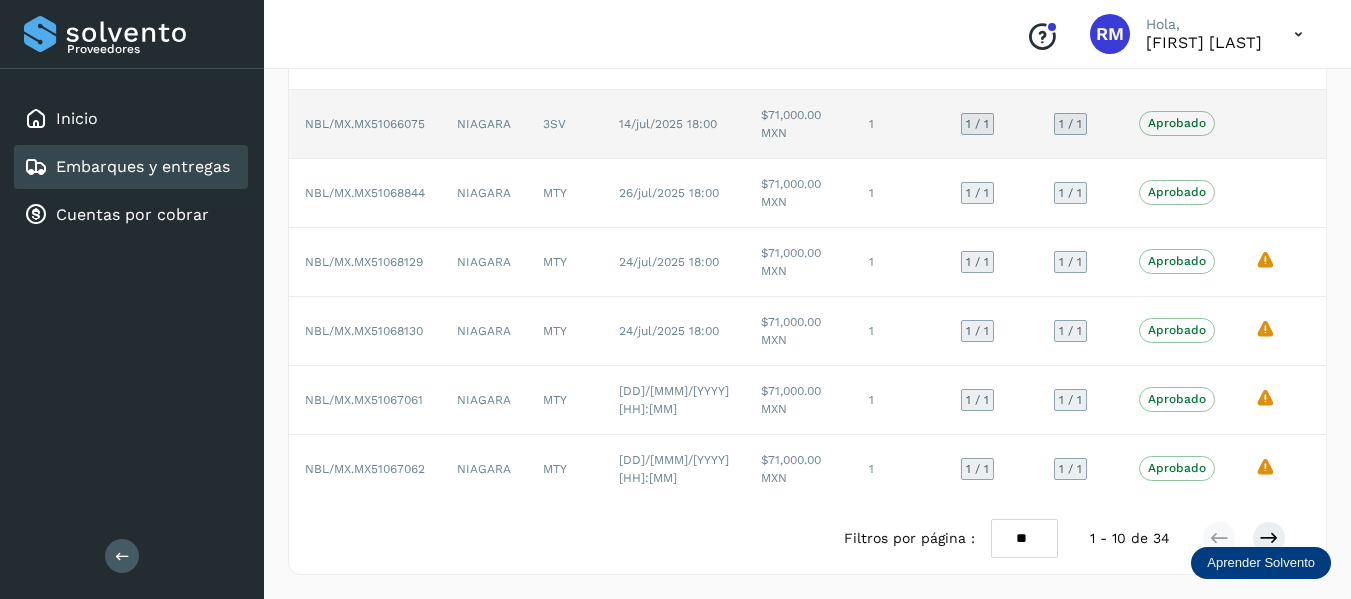 scroll, scrollTop: 458, scrollLeft: 0, axis: vertical 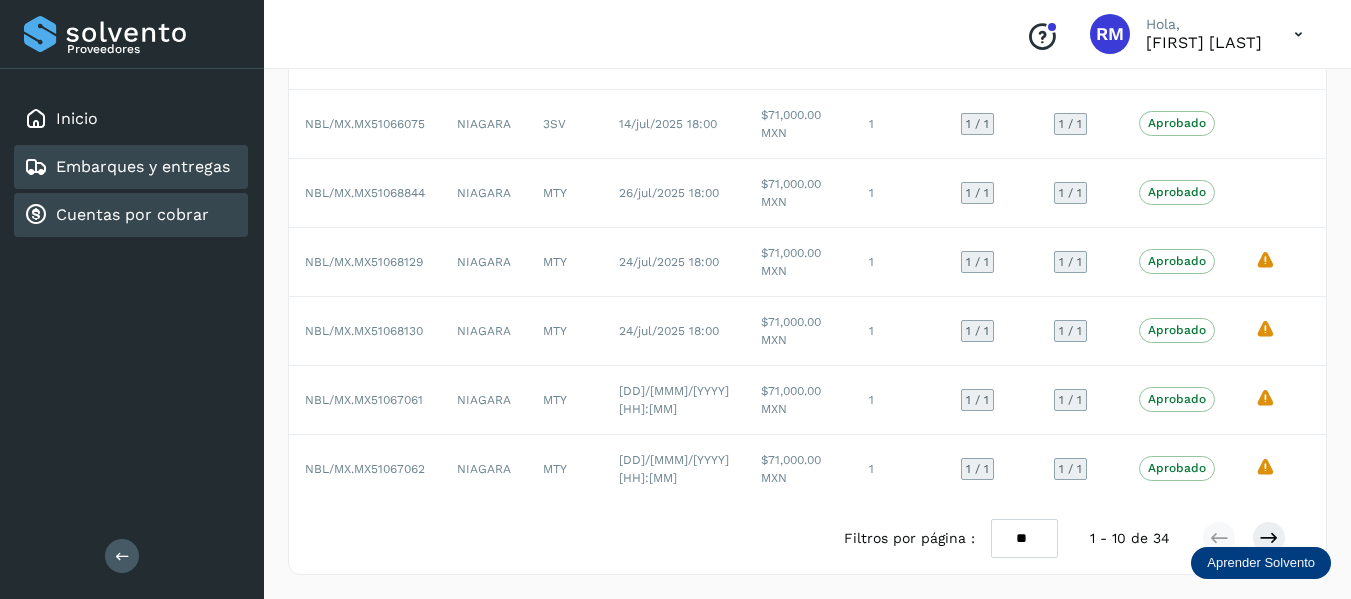 click on "Cuentas por cobrar" at bounding box center [132, 214] 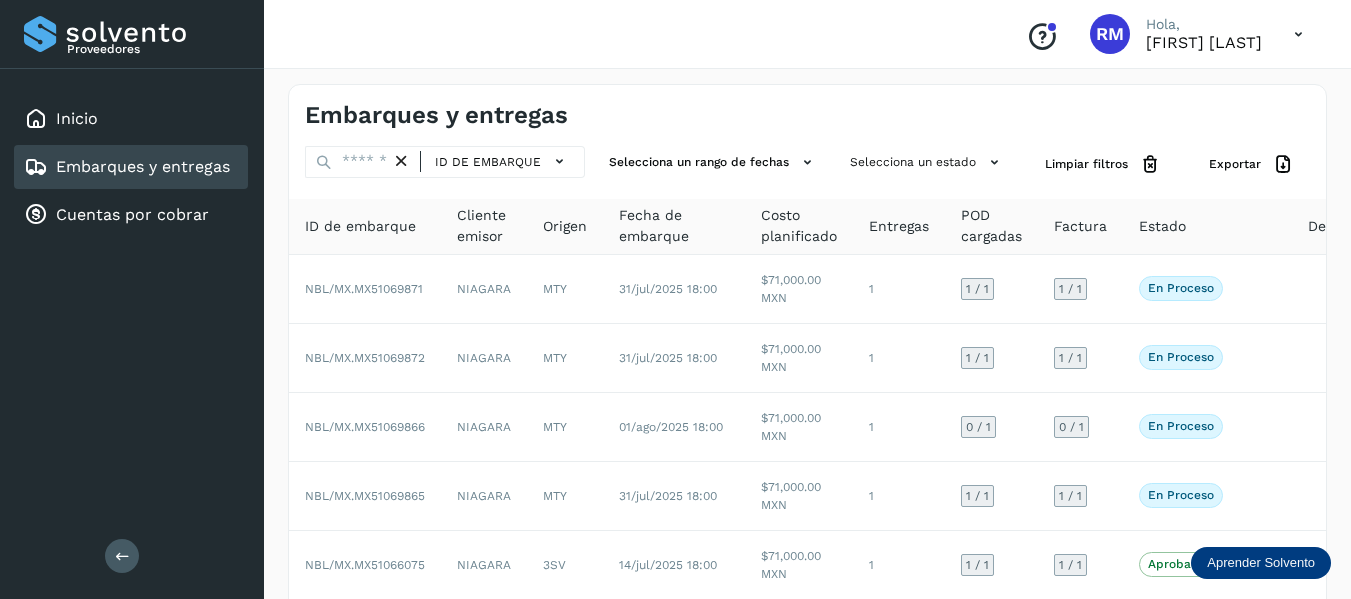 scroll, scrollTop: 0, scrollLeft: 0, axis: both 